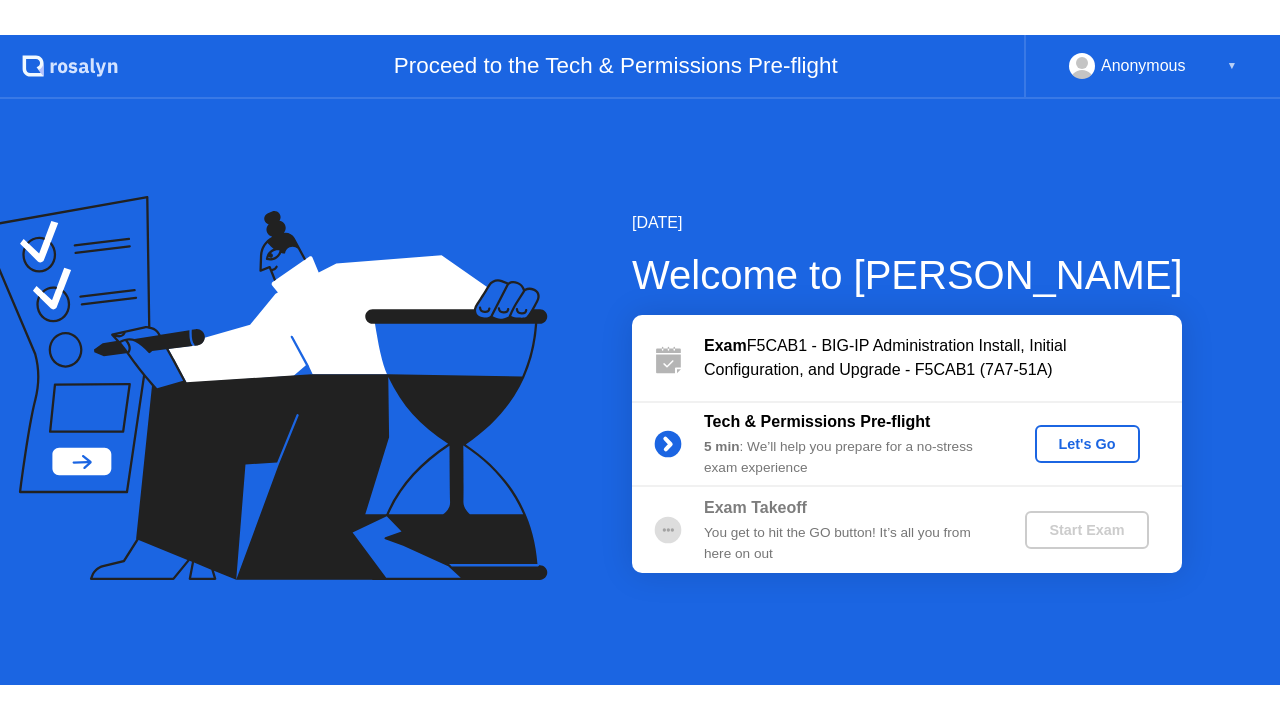 scroll, scrollTop: 0, scrollLeft: 0, axis: both 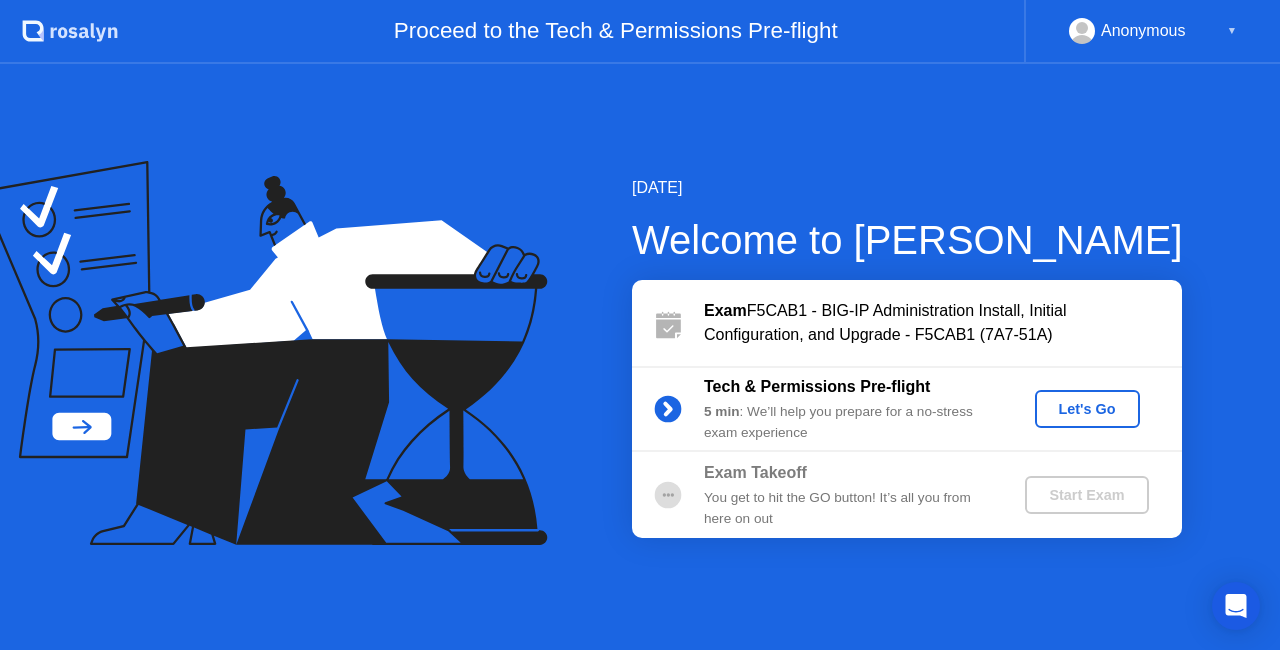 click on "Let's Go" 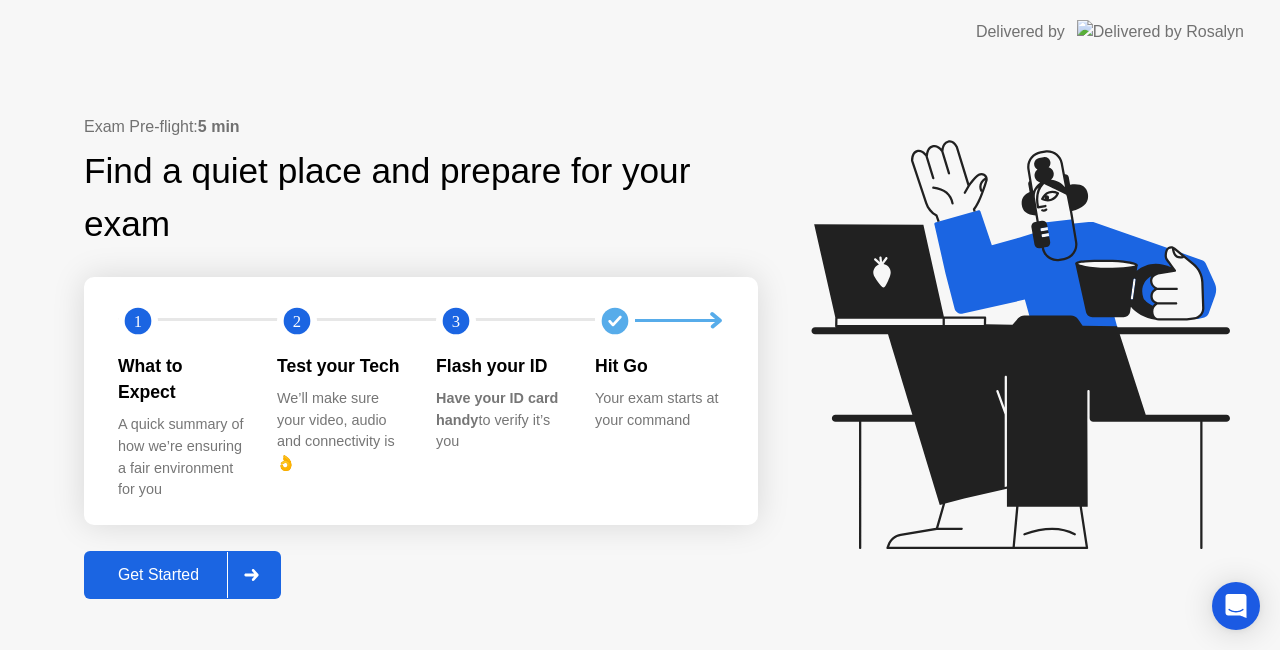 click on "Get Started" 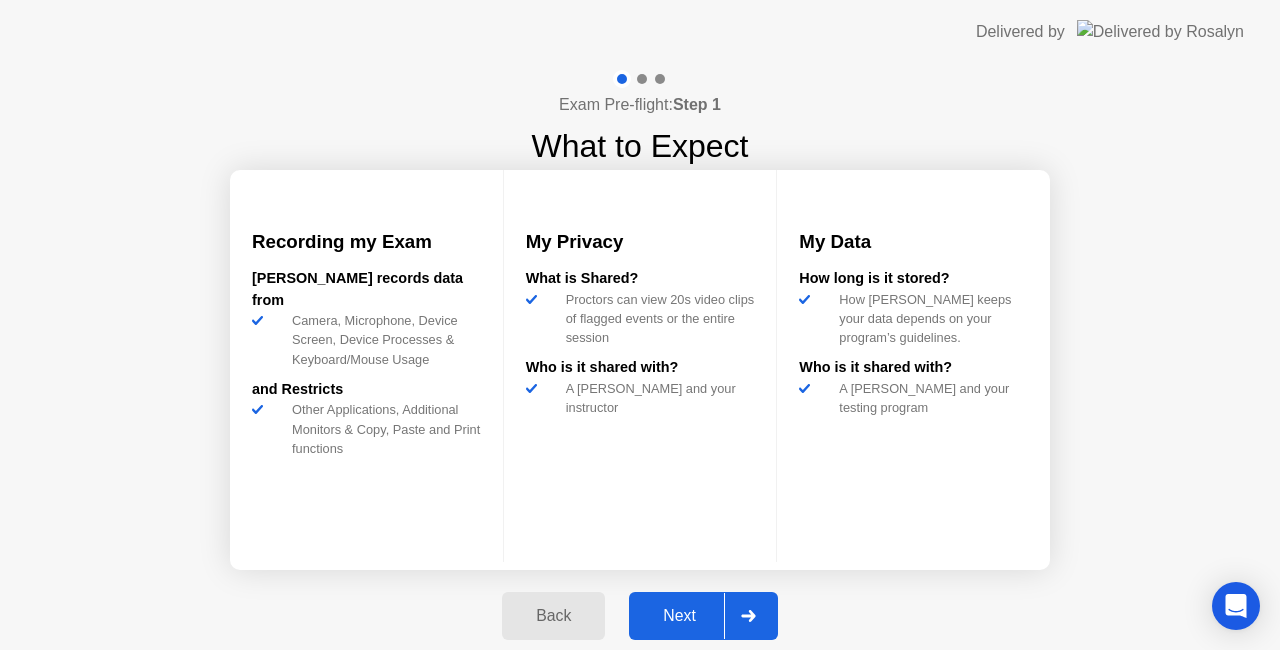 click on "Next" 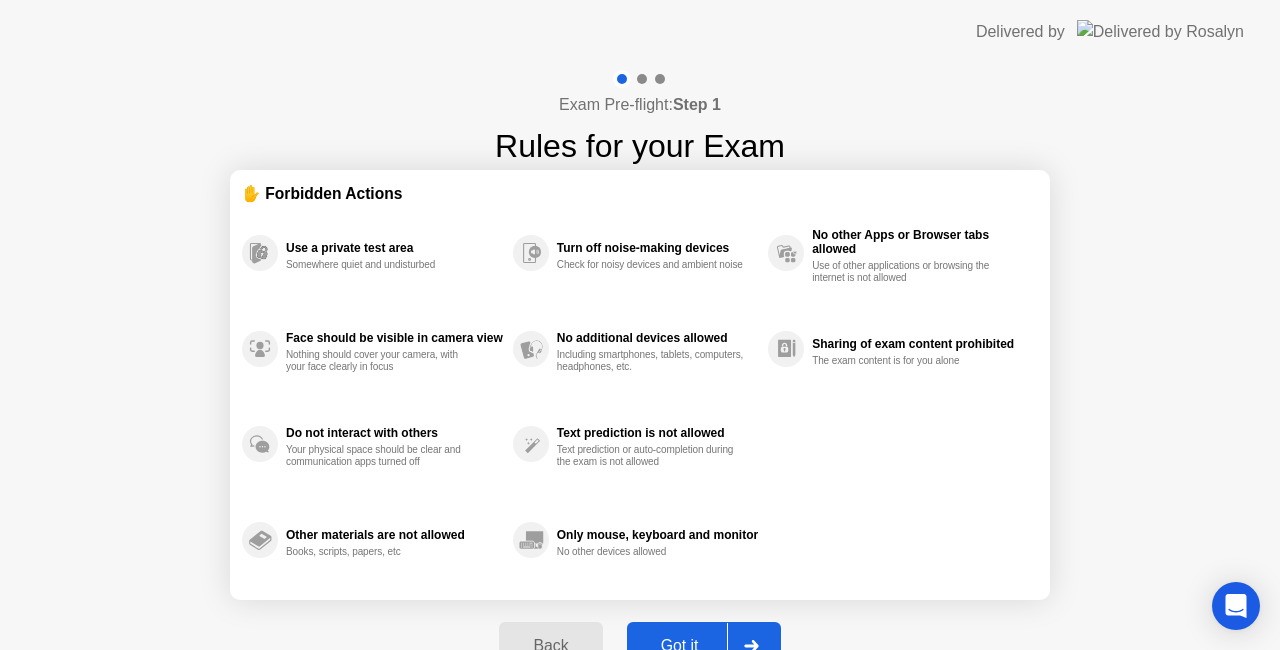 select on "**********" 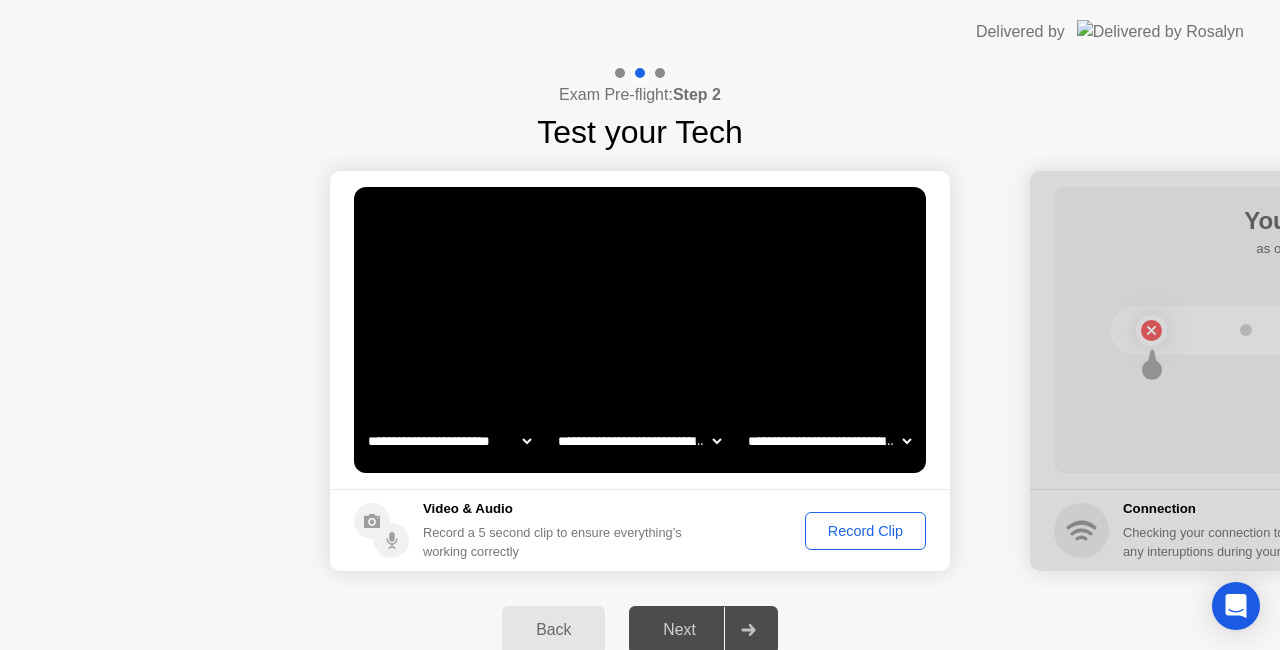 click on "**********" 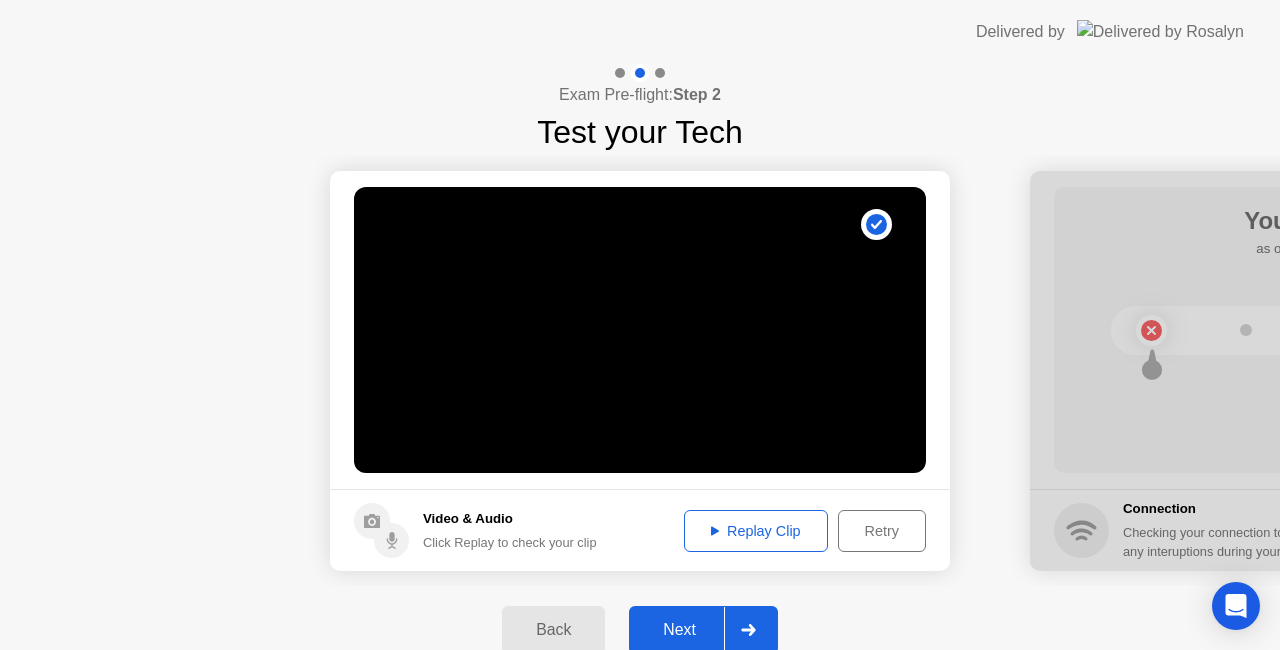 click on "Next" 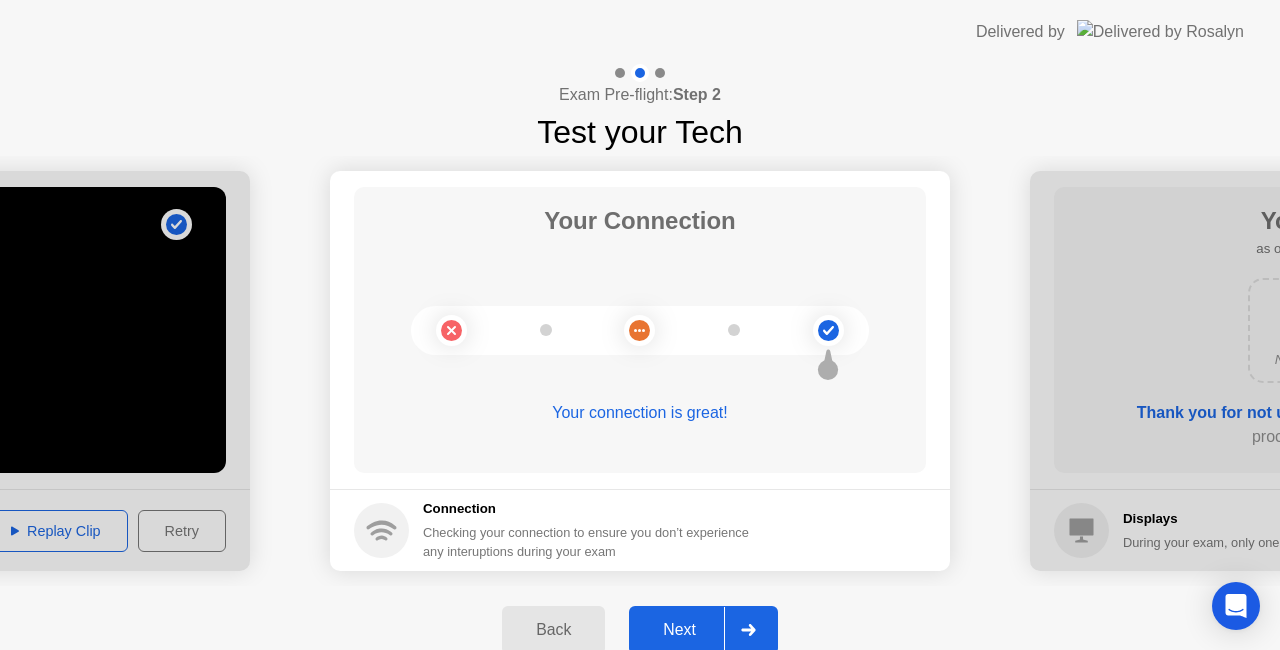 click on "Next" 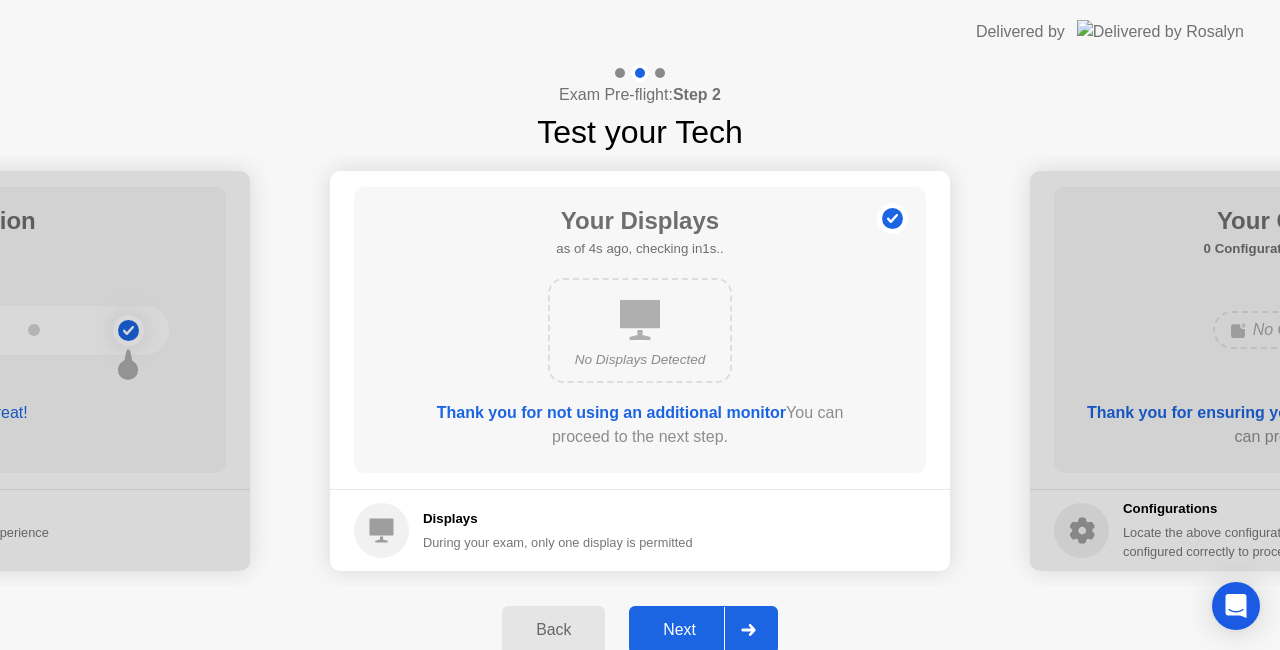 click on "Next" 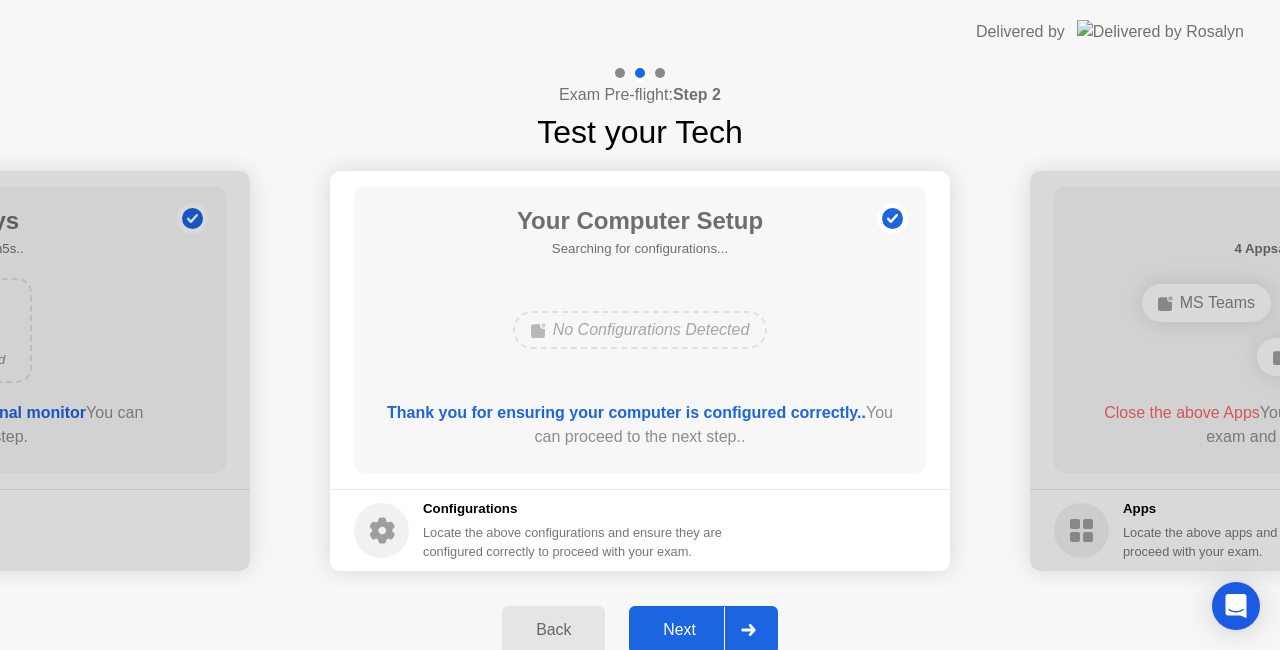 click on "Next" 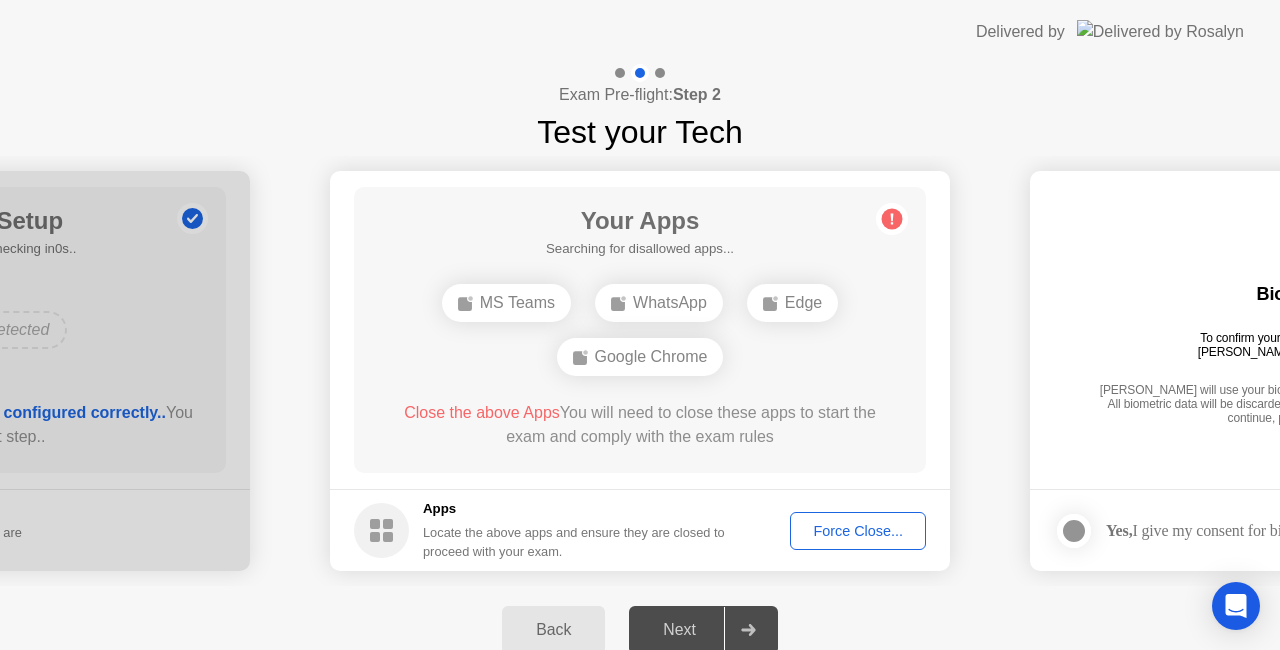 click on "Force Close..." 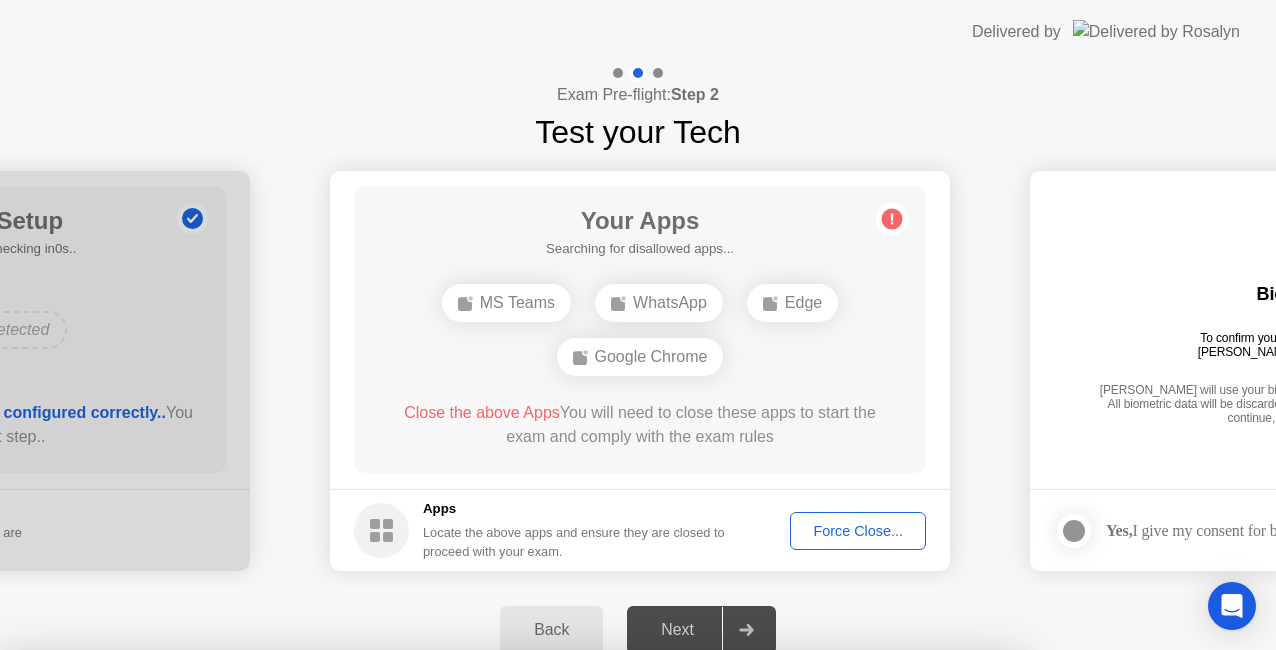 click on "Confirm" at bounding box center (577, 980) 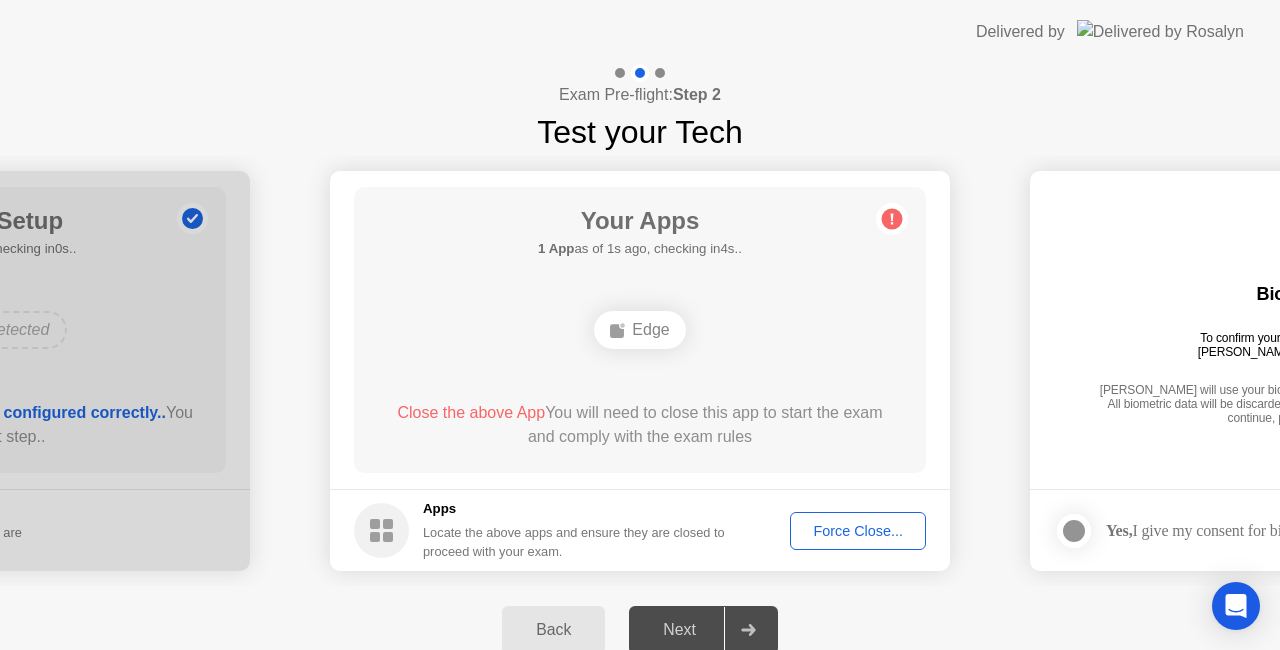 click on "Force Close..." 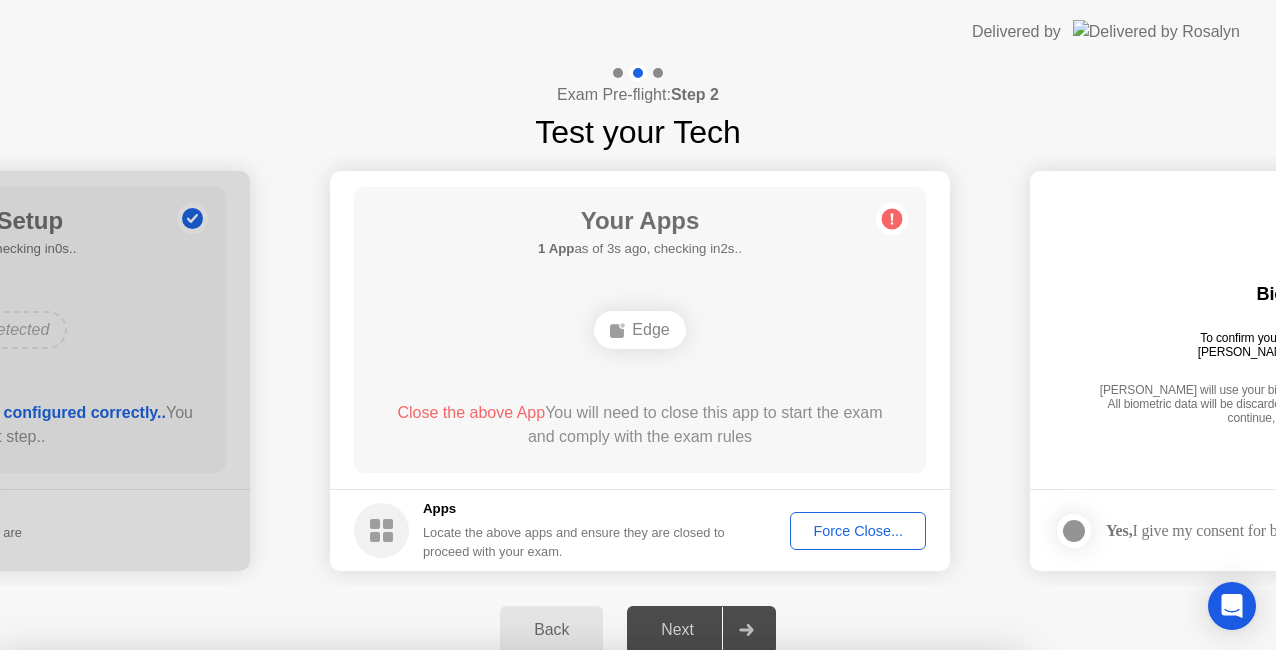 click on "Confirm" at bounding box center (577, 926) 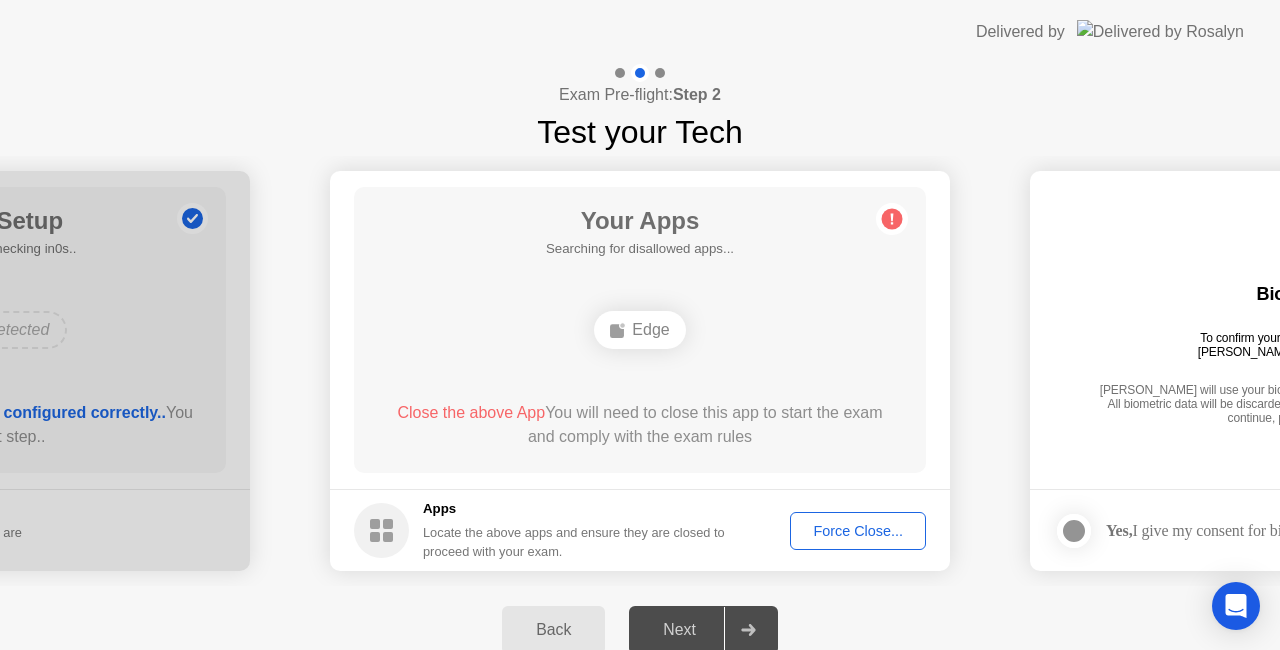 click on "Force Close..." 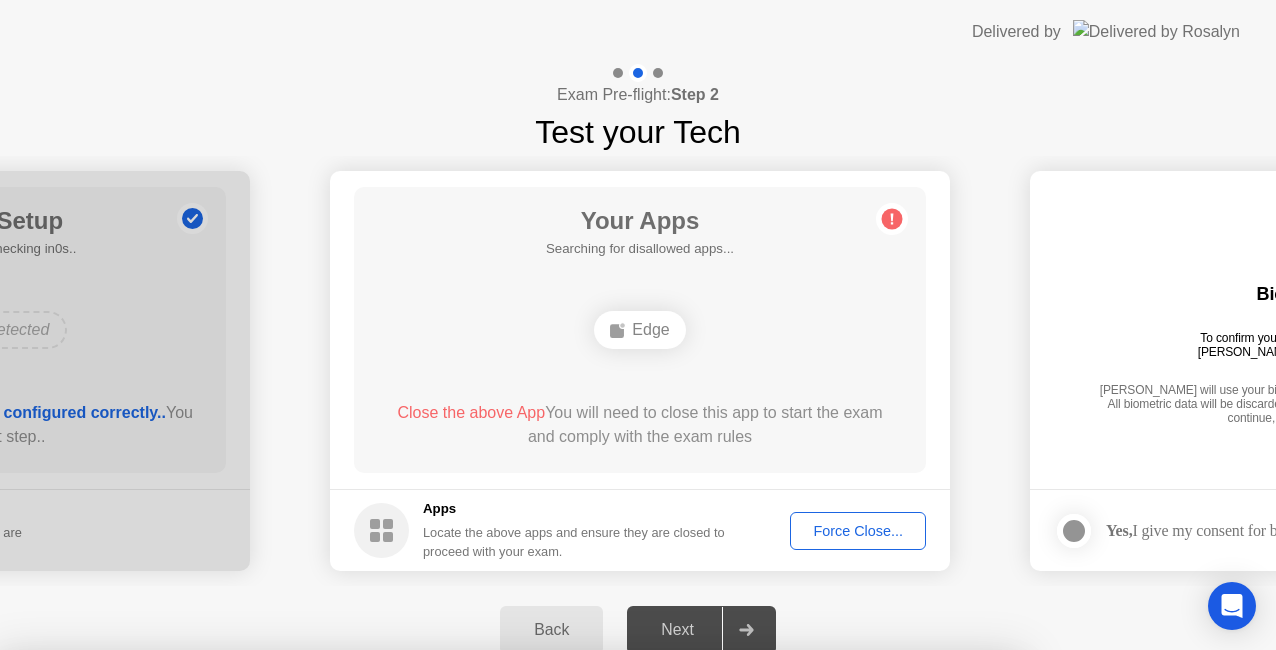 click on "Confirm" at bounding box center (577, 926) 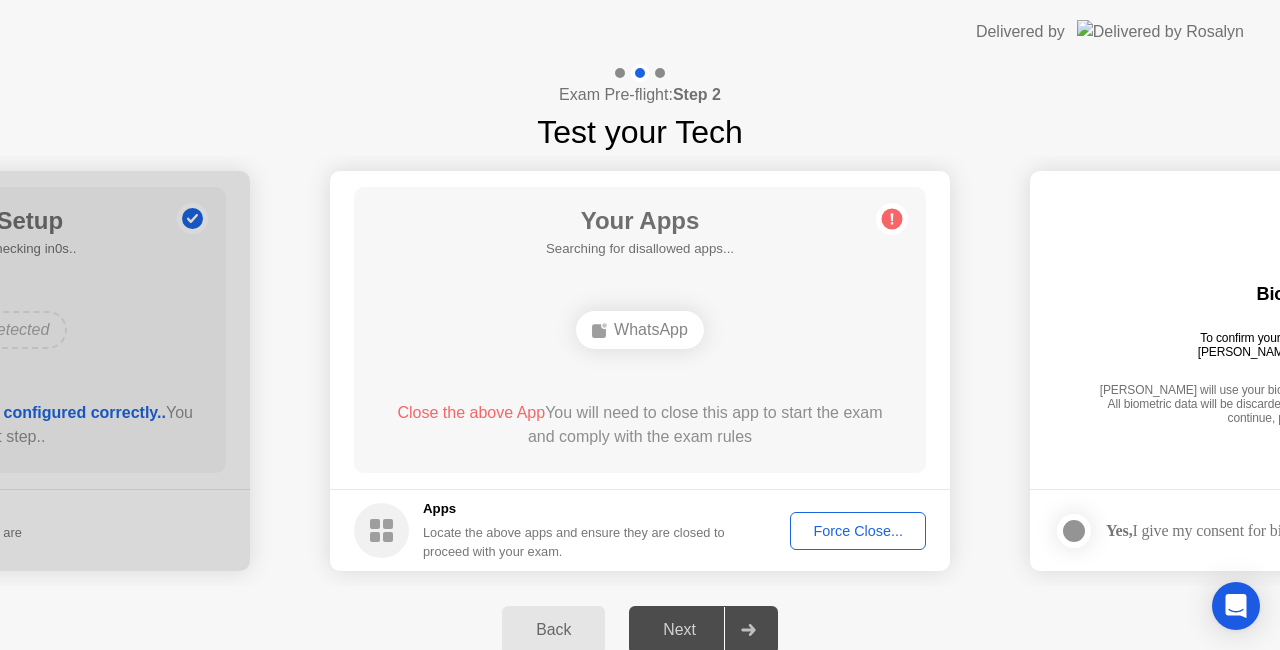 click on "Force Close..." 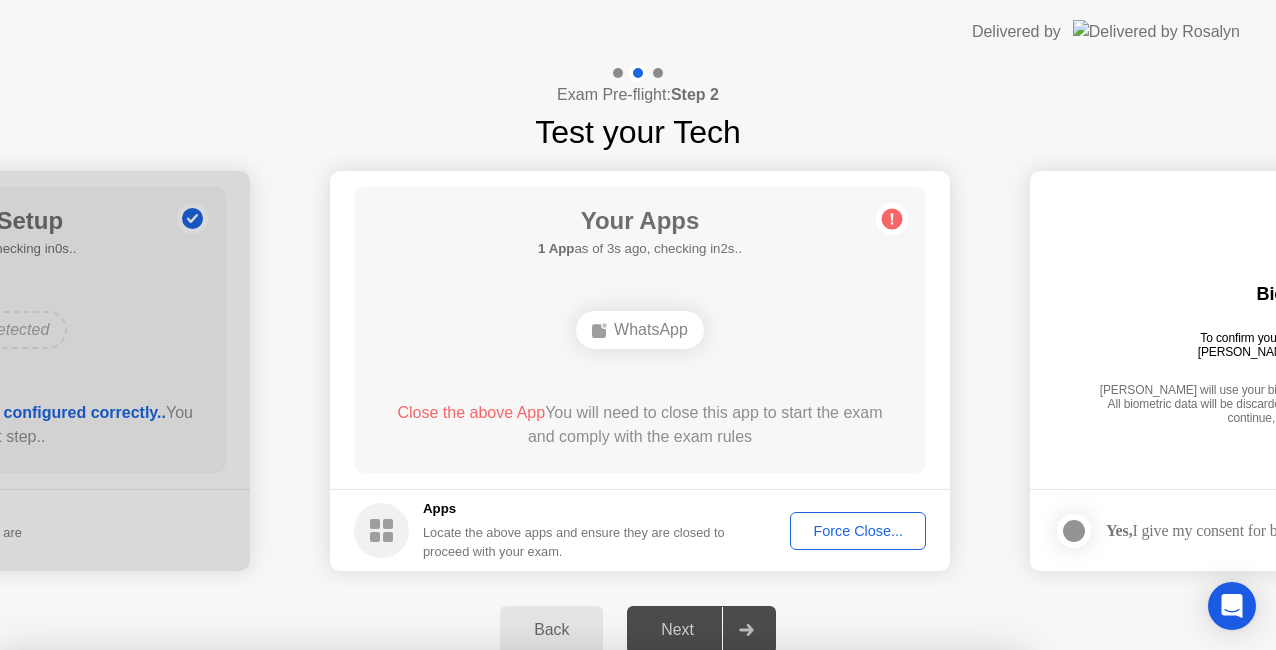 click on "Confirm" at bounding box center [577, 926] 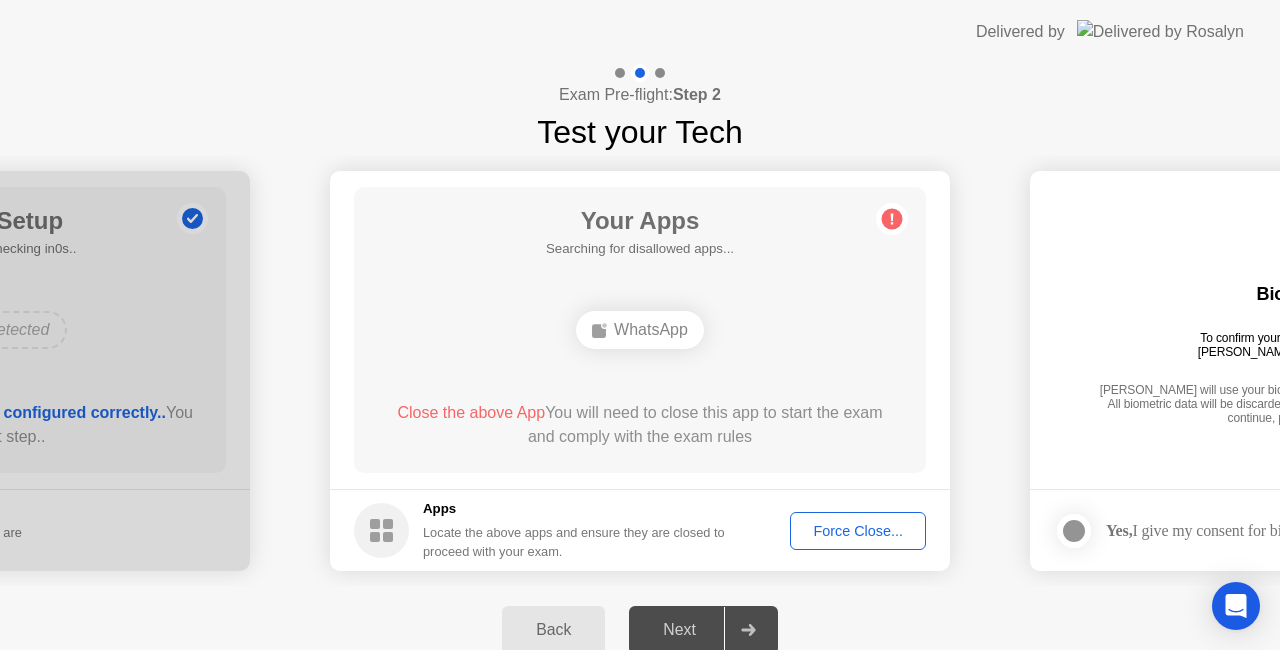 click 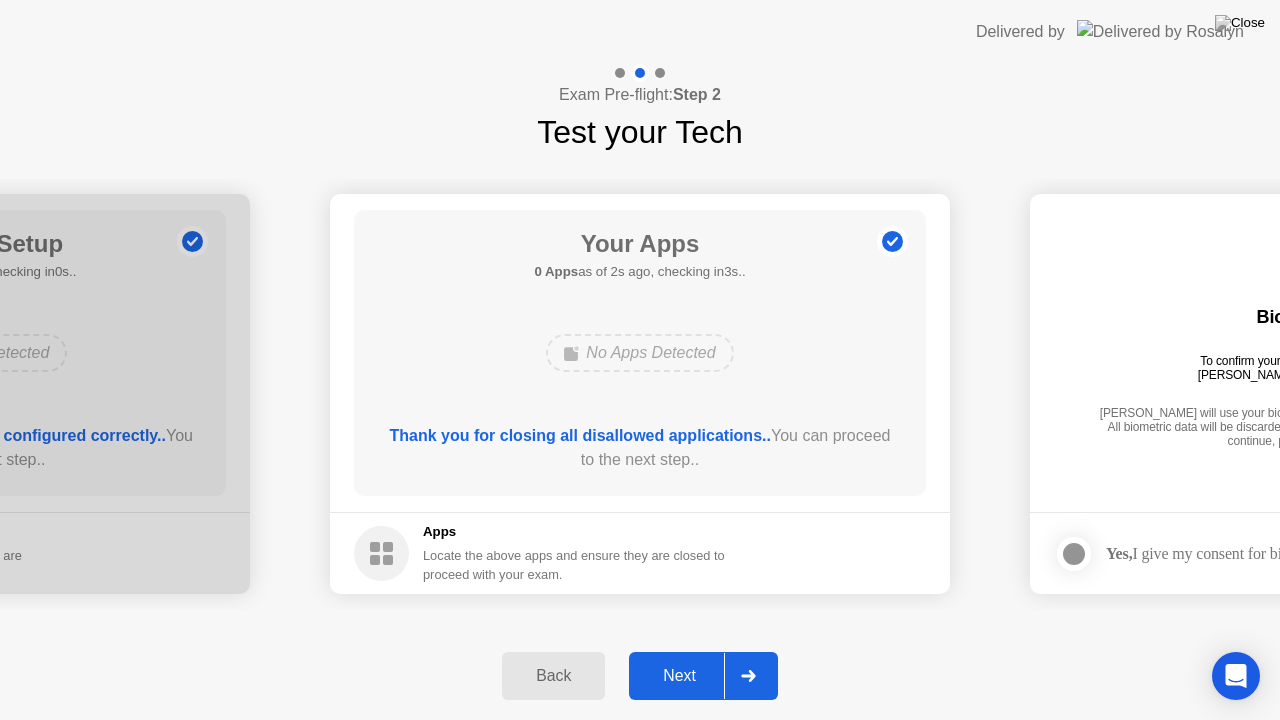 click on "Next" 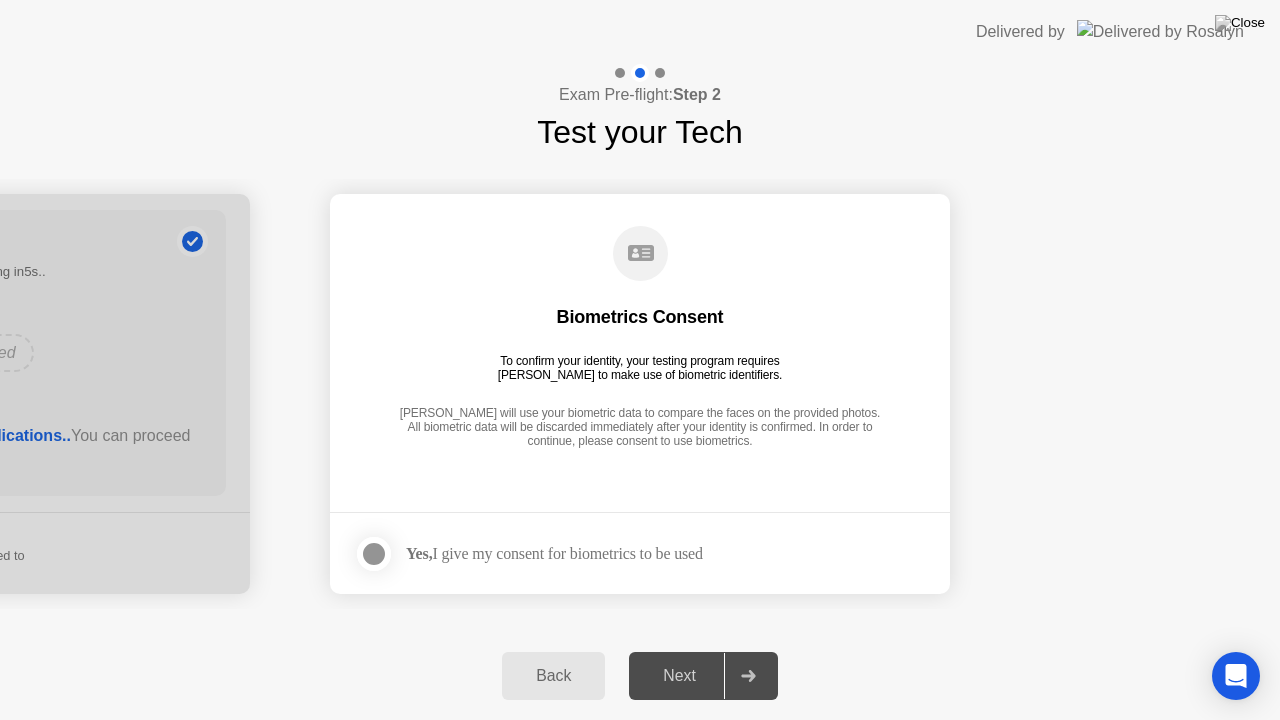 click 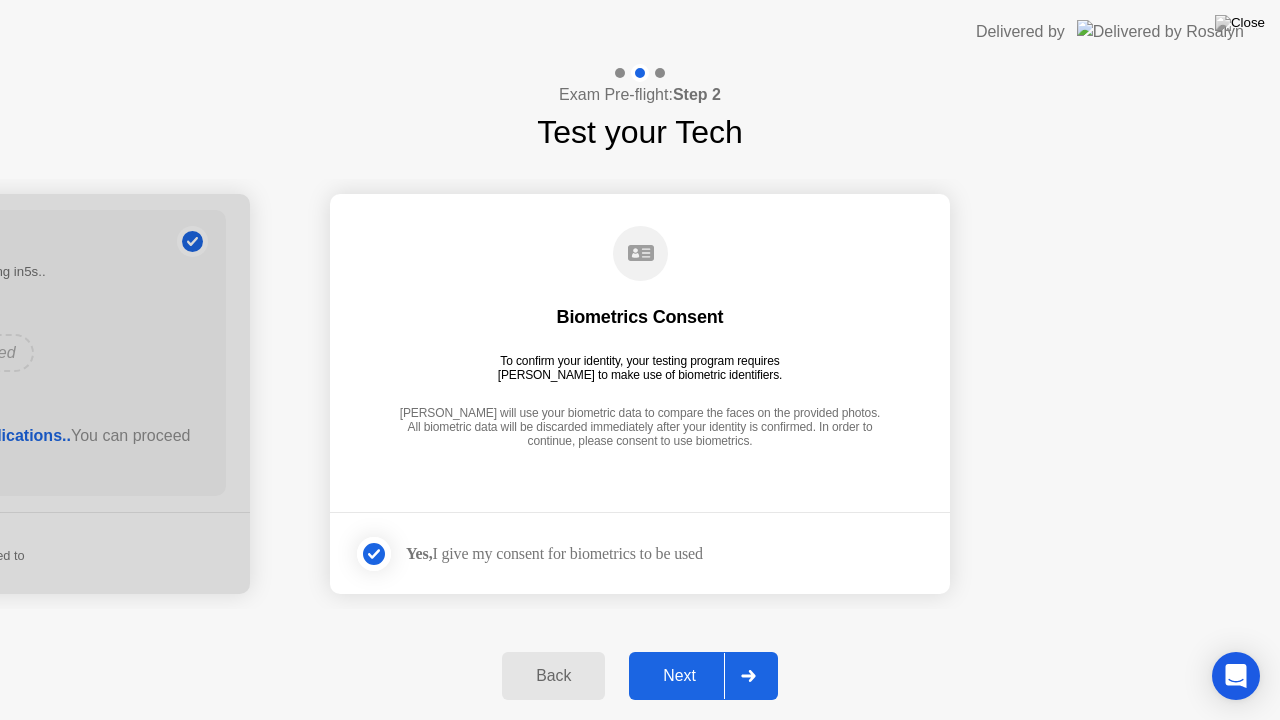 click on "Next" 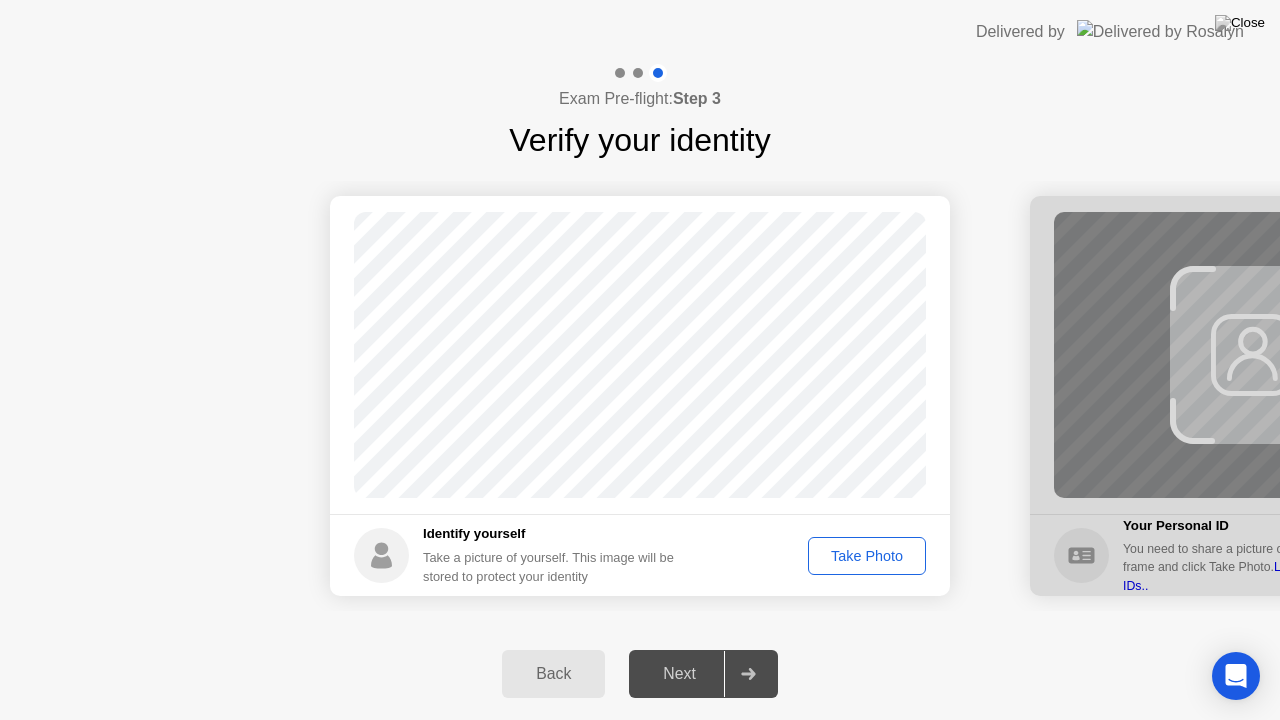 click on "Take Photo" 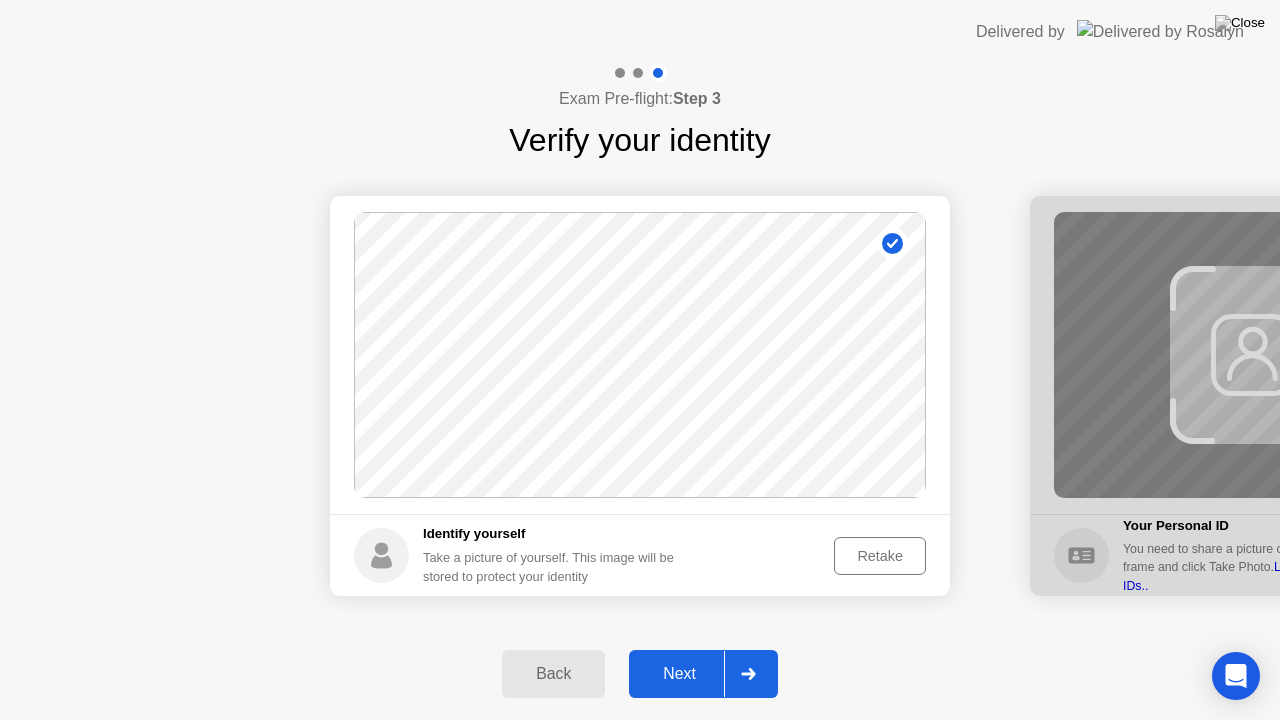 click on "Next" 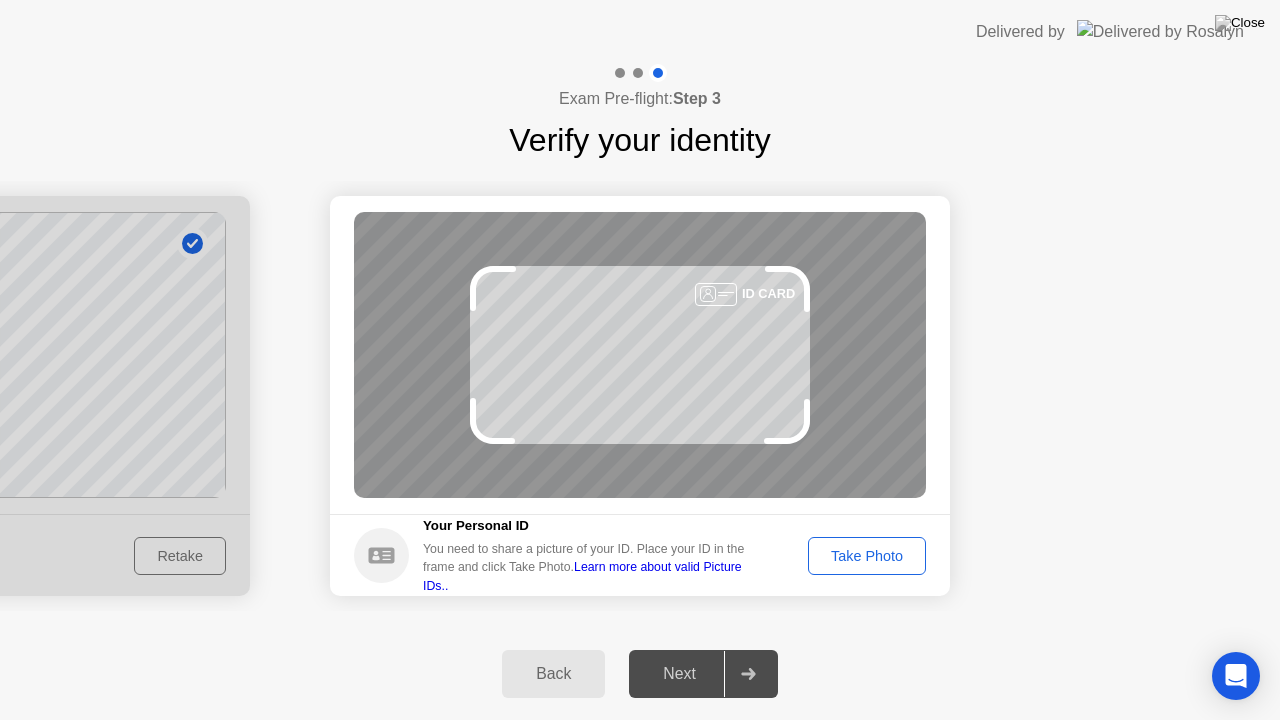 click on "Take Photo" 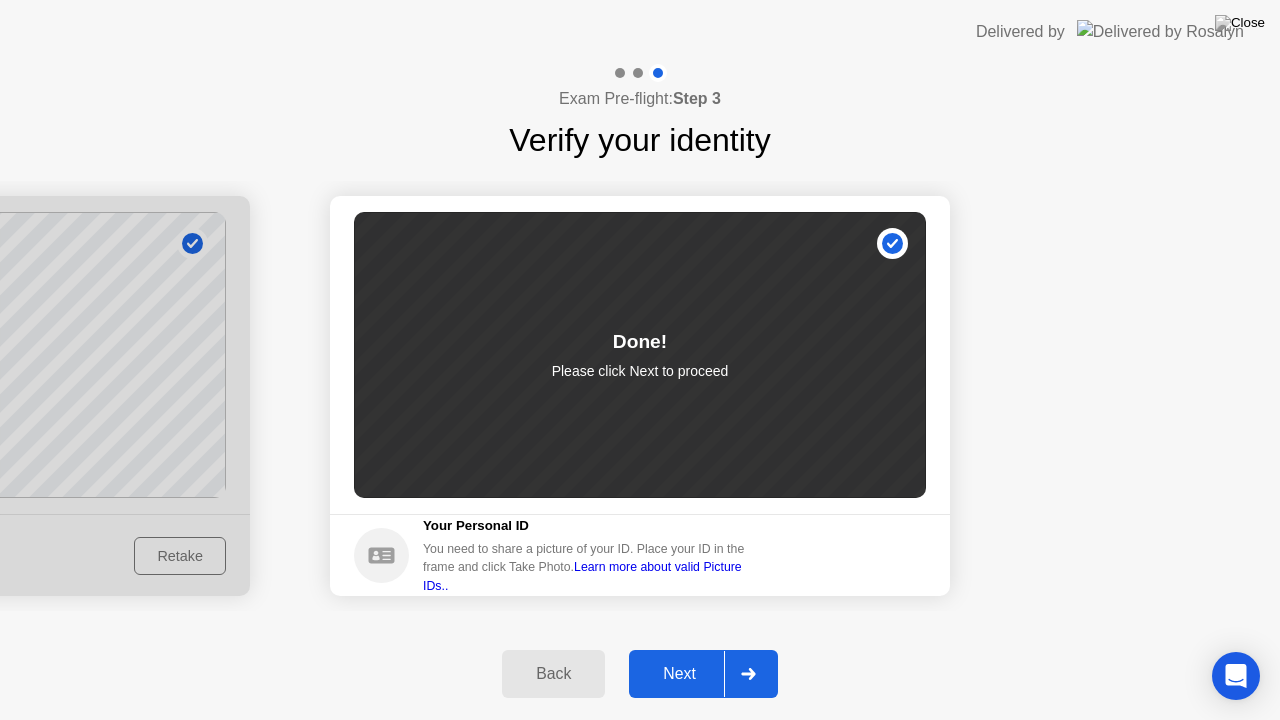 click on "Next" 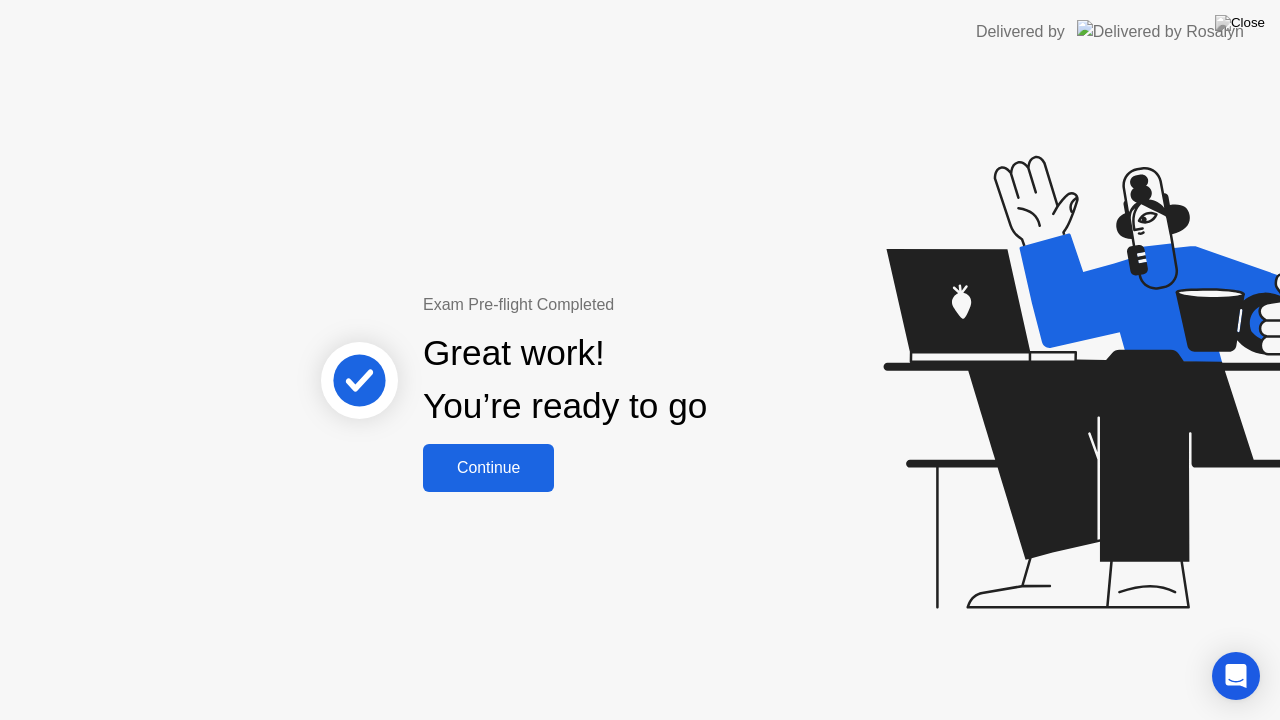 click on "Continue" 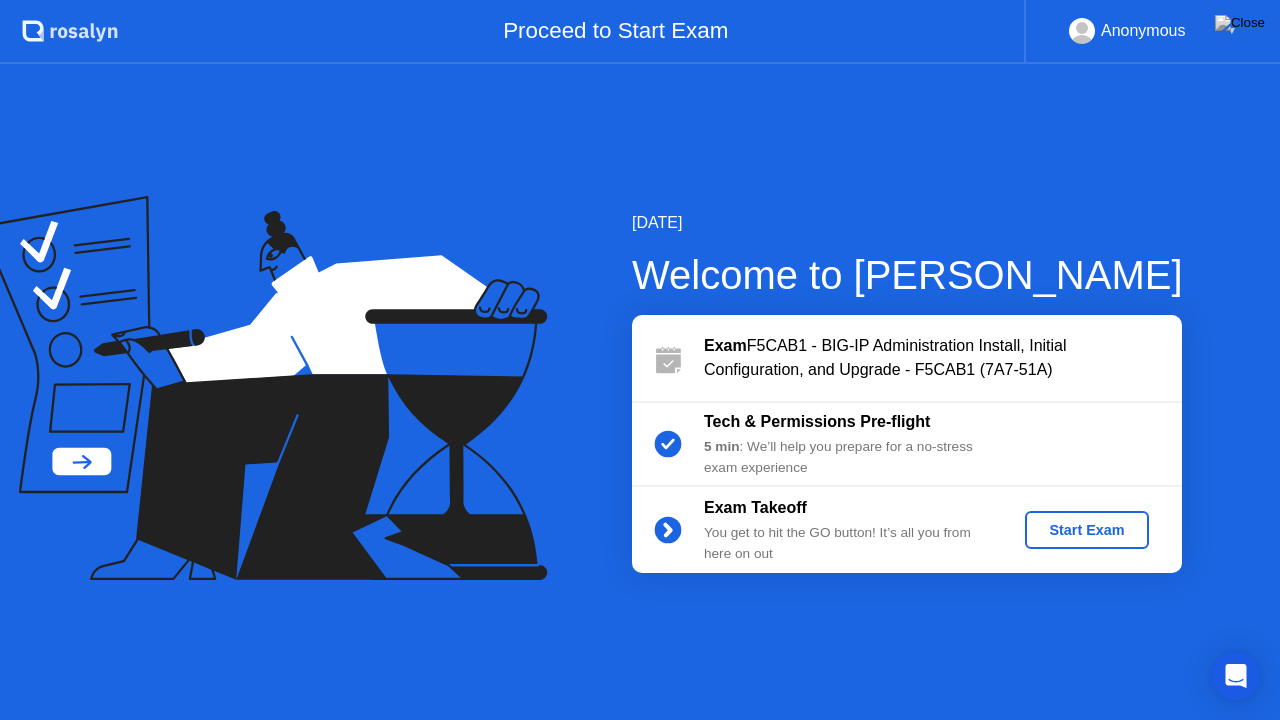 click on "Start Exam" 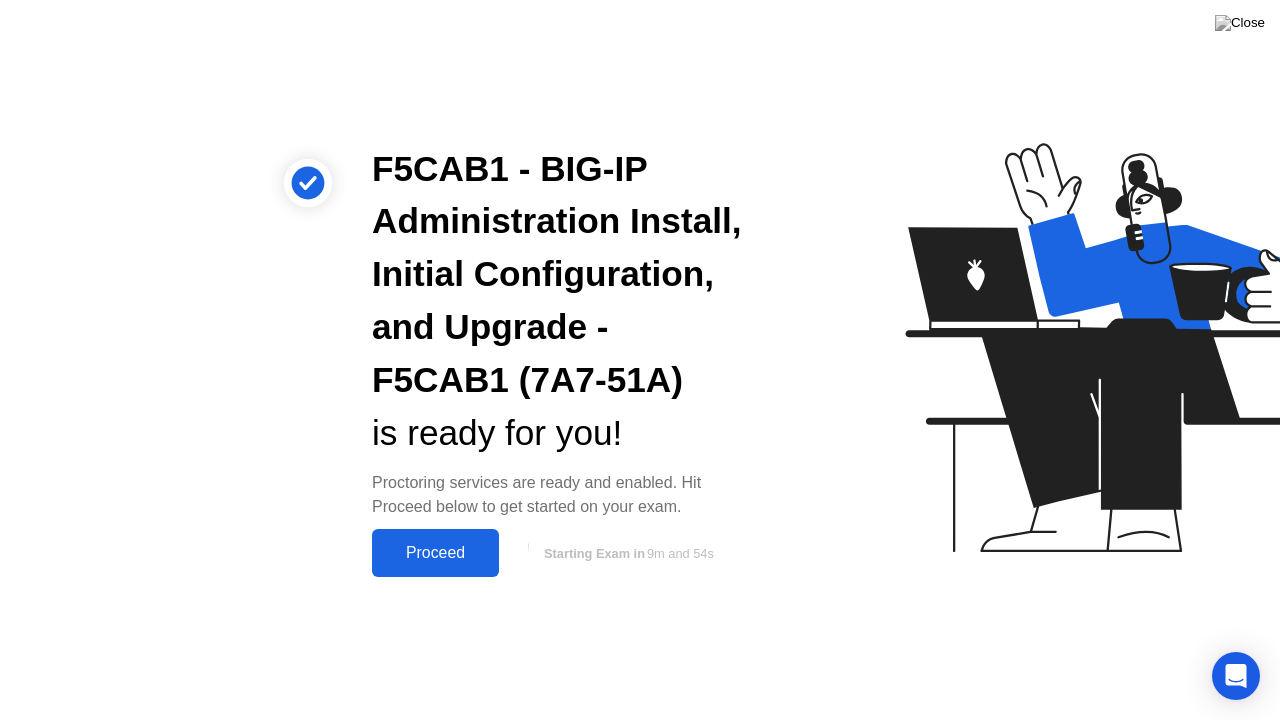 click on "Proceed" 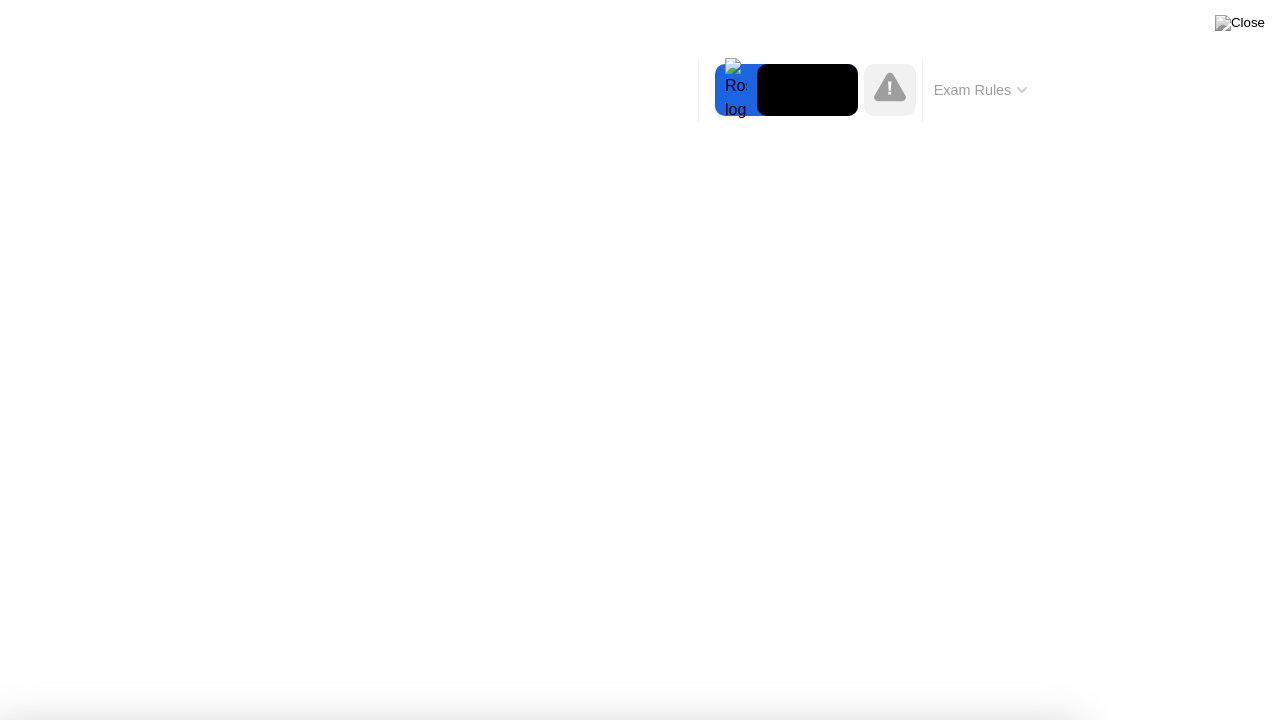 click on "Got it!" at bounding box center (647, 1249) 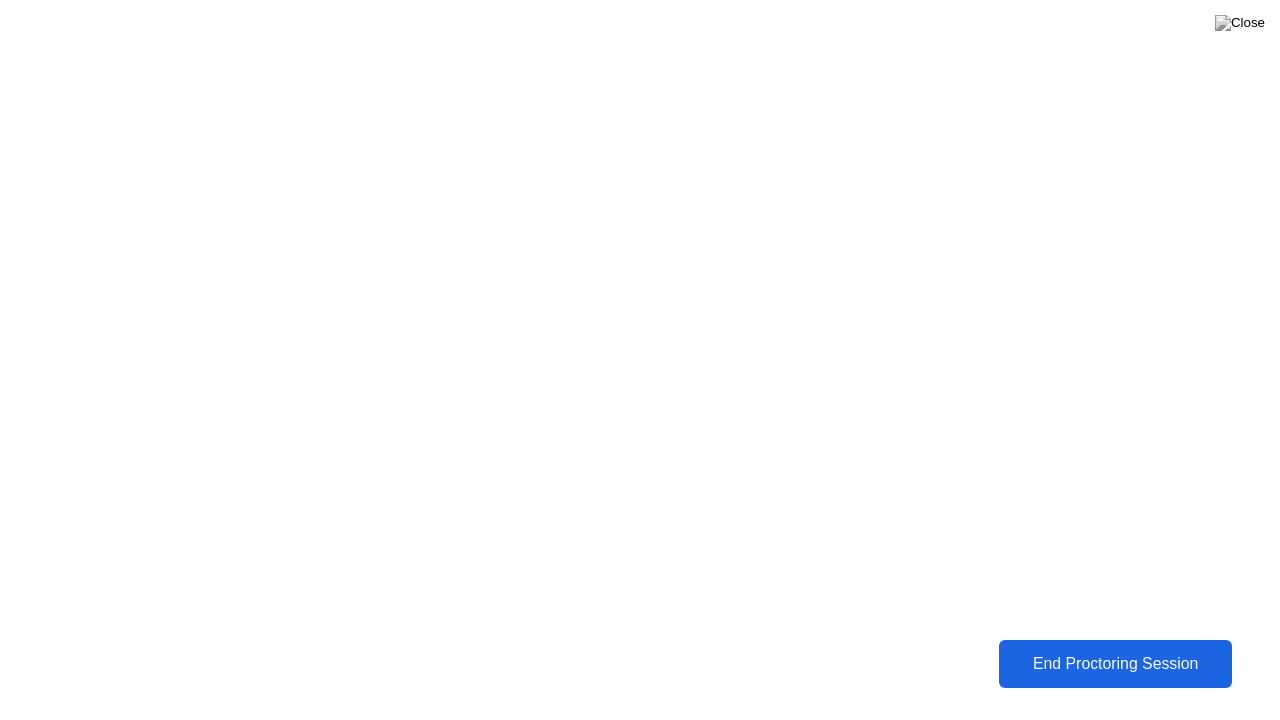click on "End Proctoring Session" 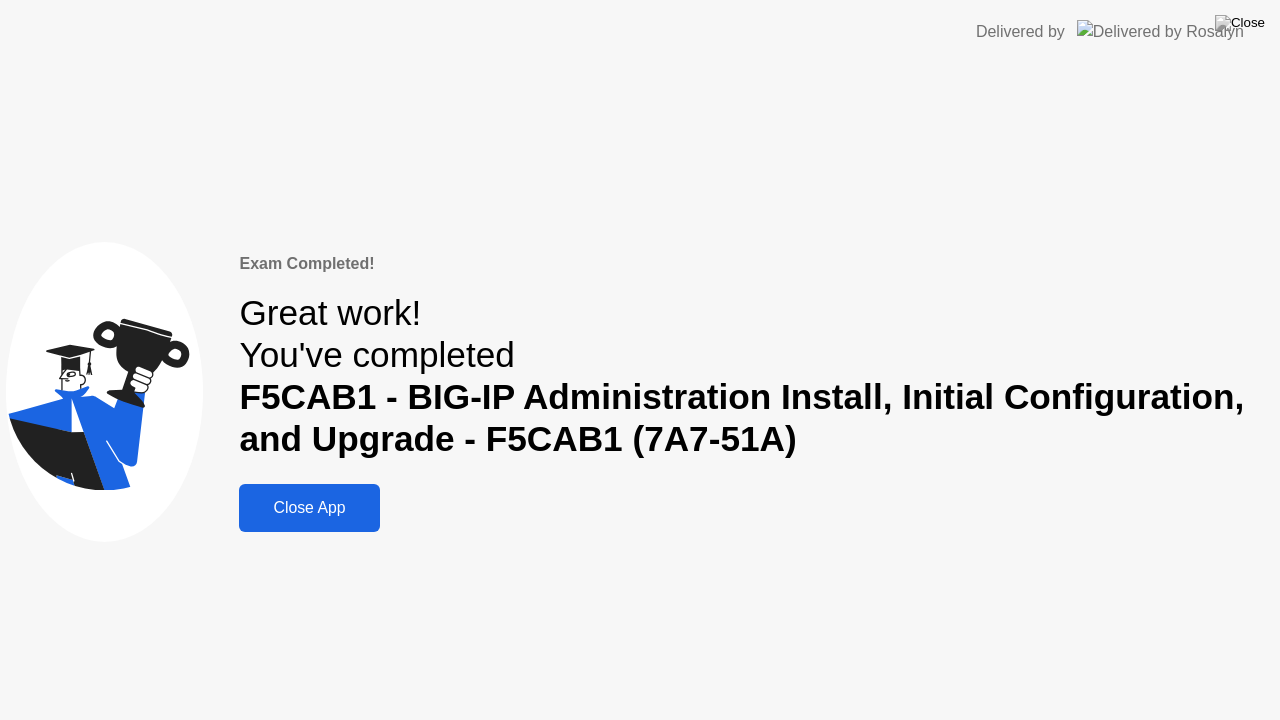 click on "Close App" 